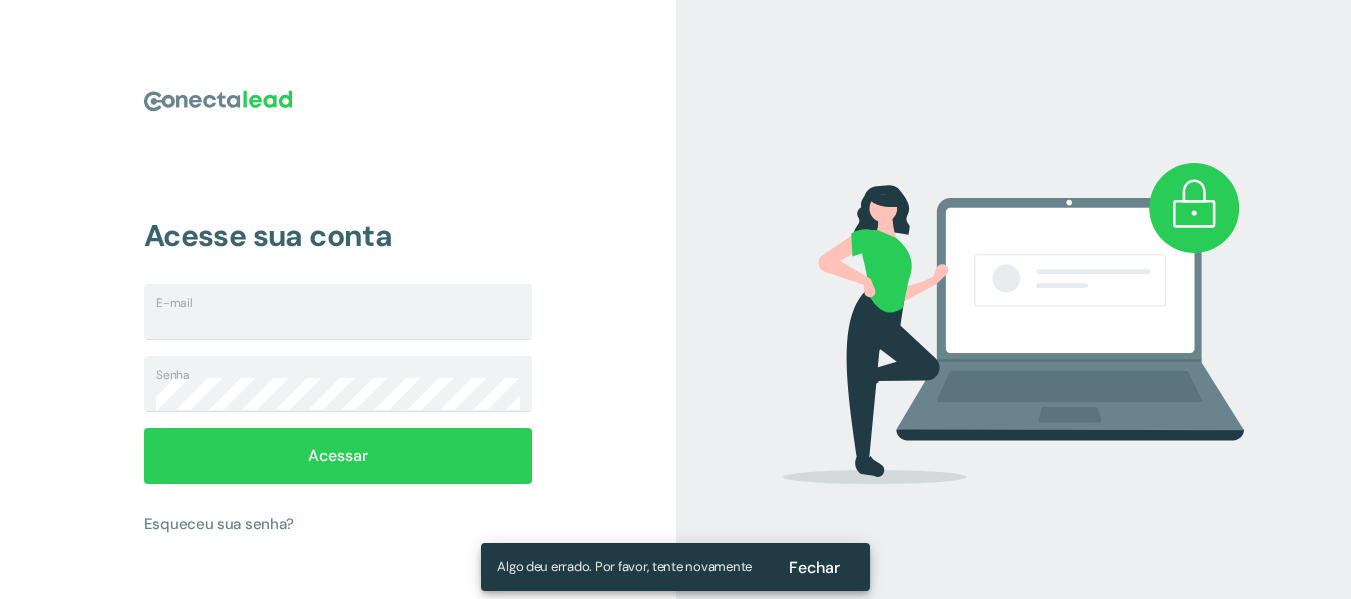 scroll, scrollTop: 0, scrollLeft: 0, axis: both 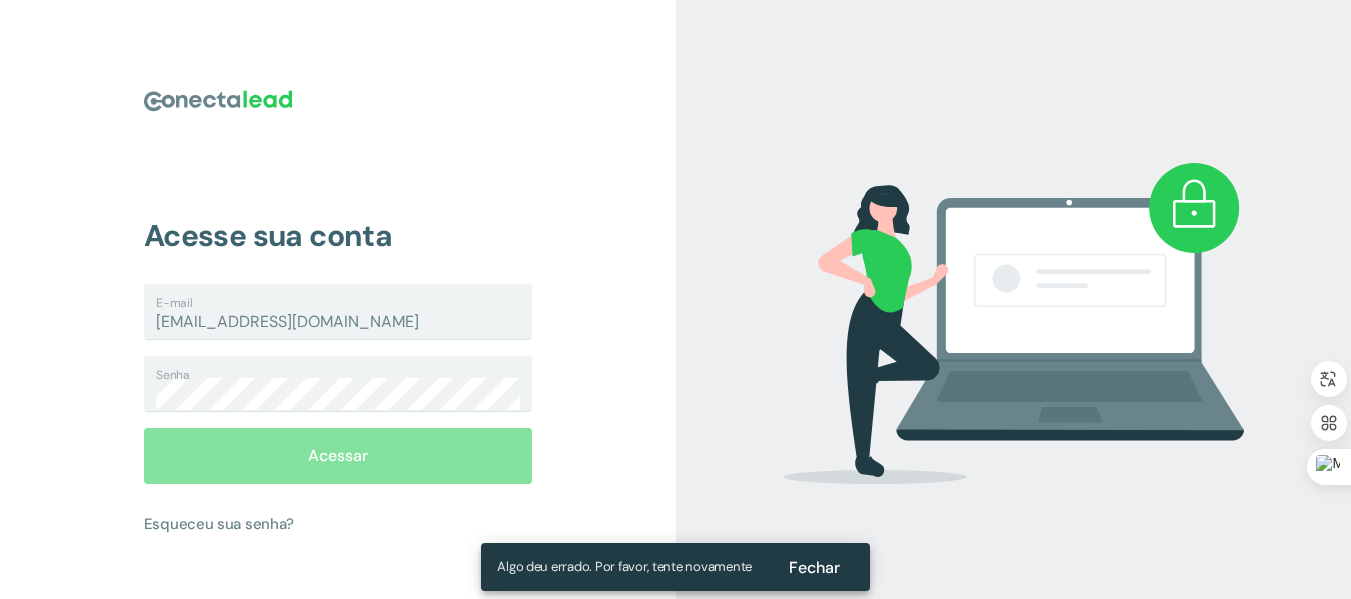 click on "Acessar" at bounding box center (338, 455) 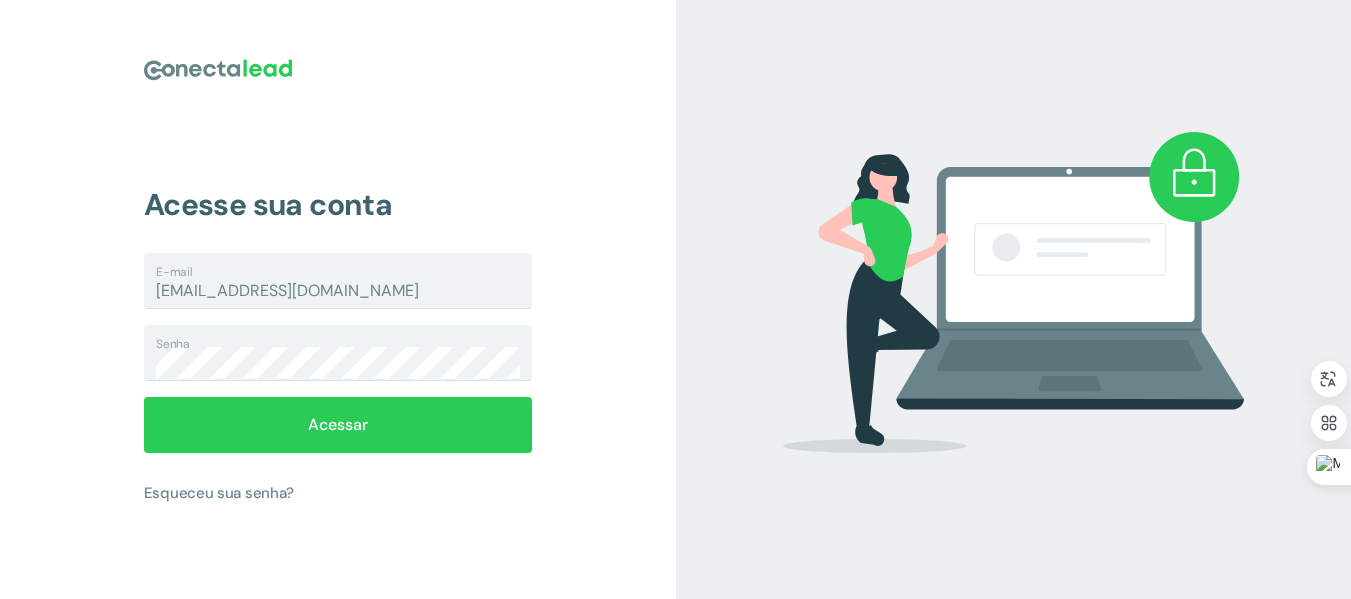 scroll, scrollTop: 48, scrollLeft: 0, axis: vertical 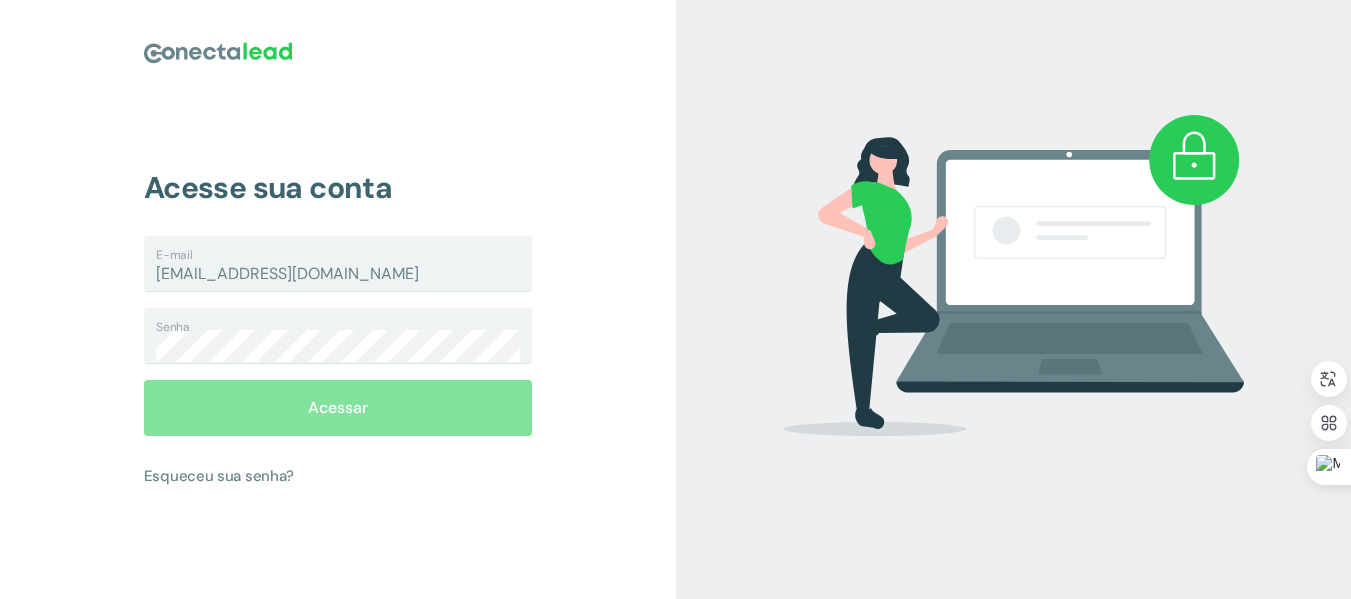 click on "Acessar" at bounding box center (338, 408) 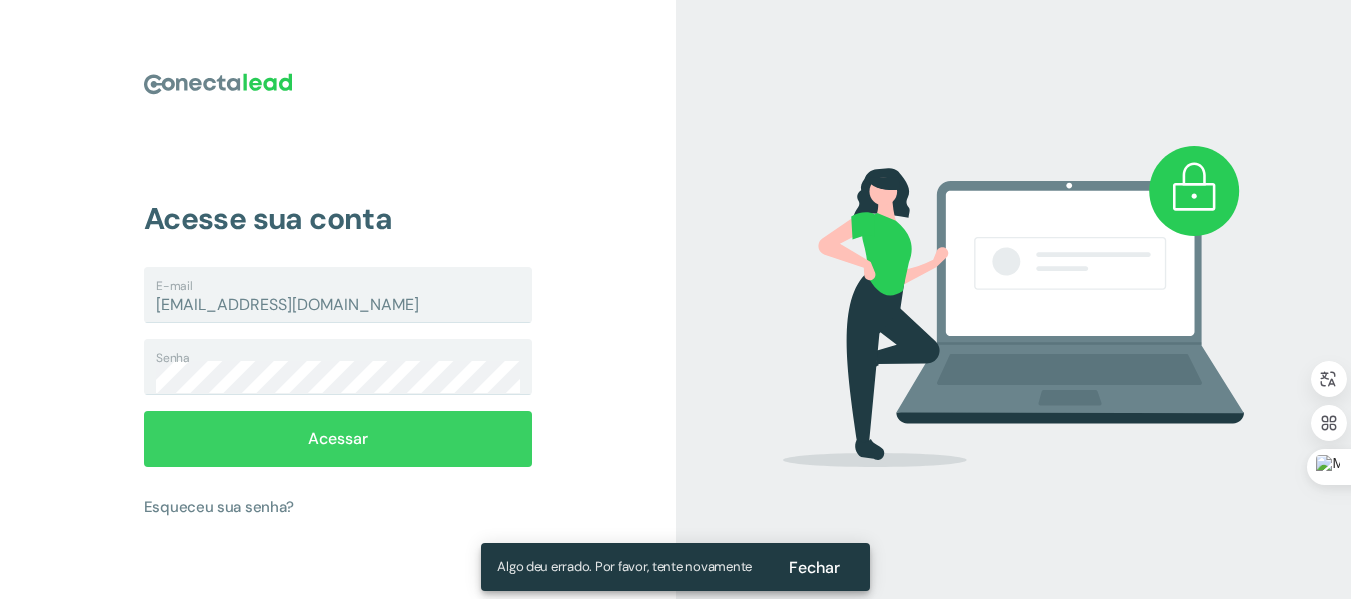 scroll, scrollTop: 0, scrollLeft: 0, axis: both 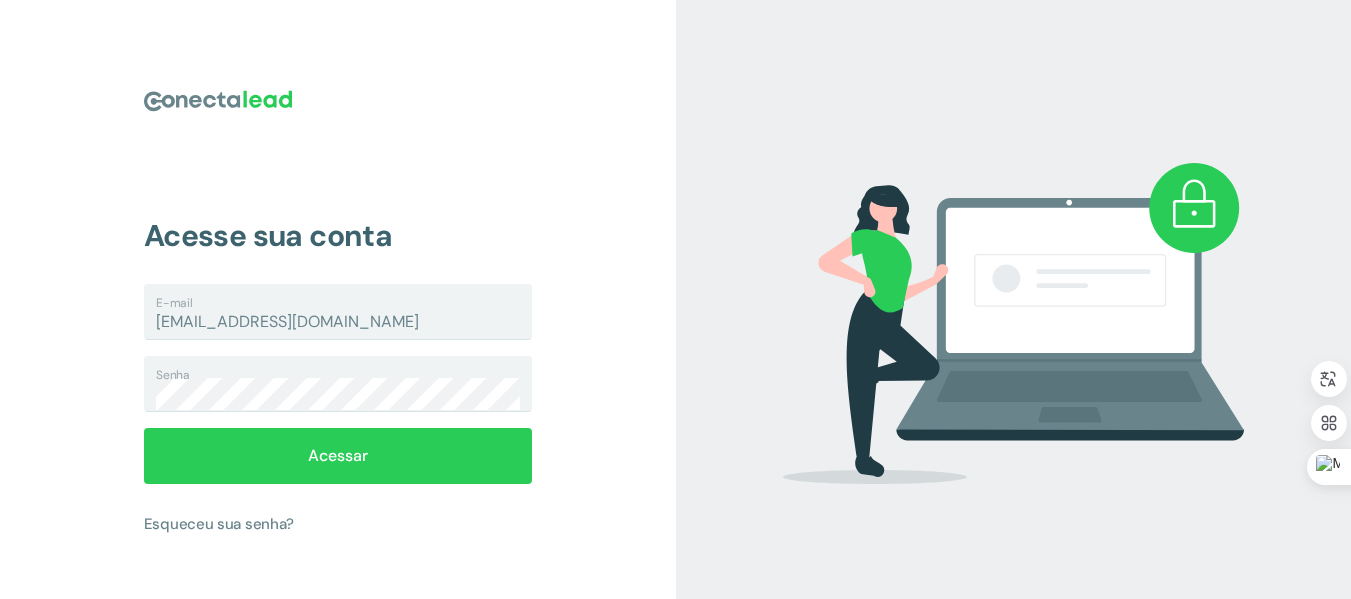 click at bounding box center (1014, 323) 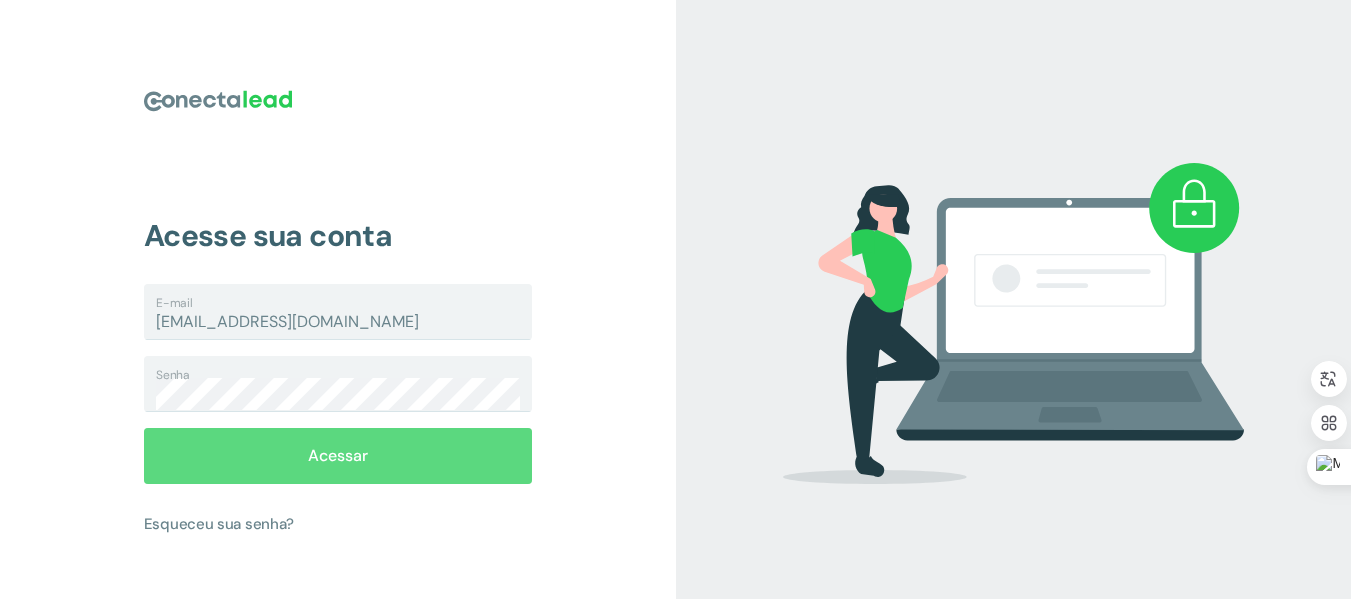 click on "Acessar" at bounding box center [338, 456] 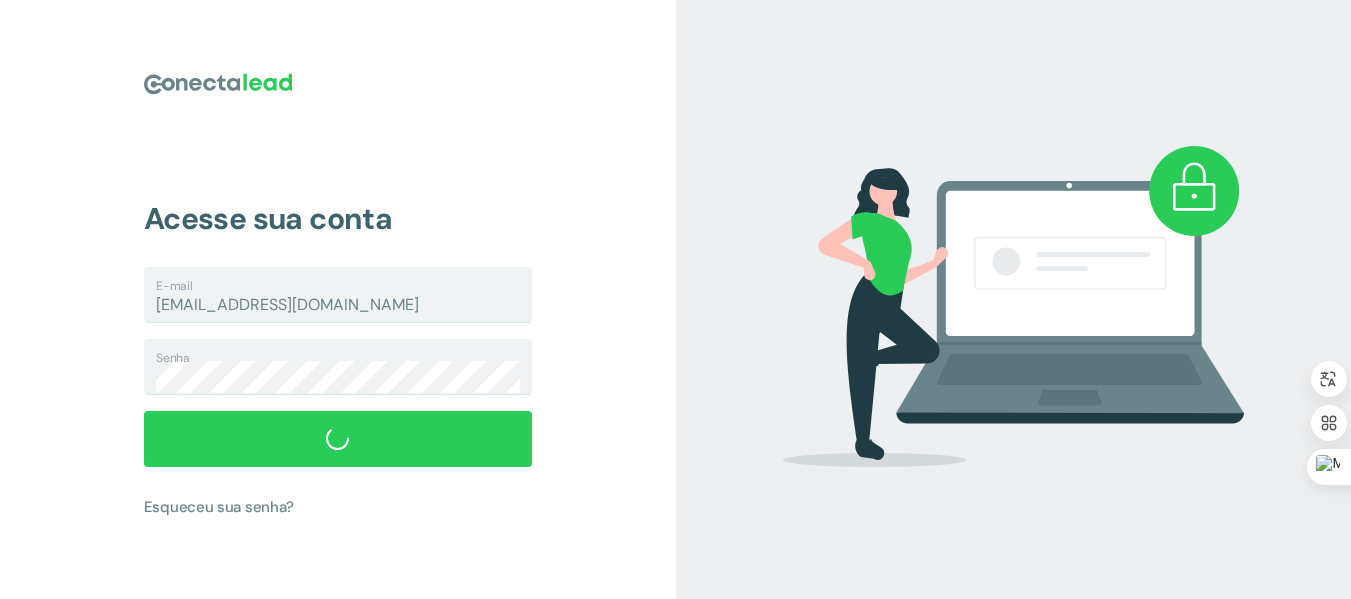 scroll, scrollTop: 0, scrollLeft: 0, axis: both 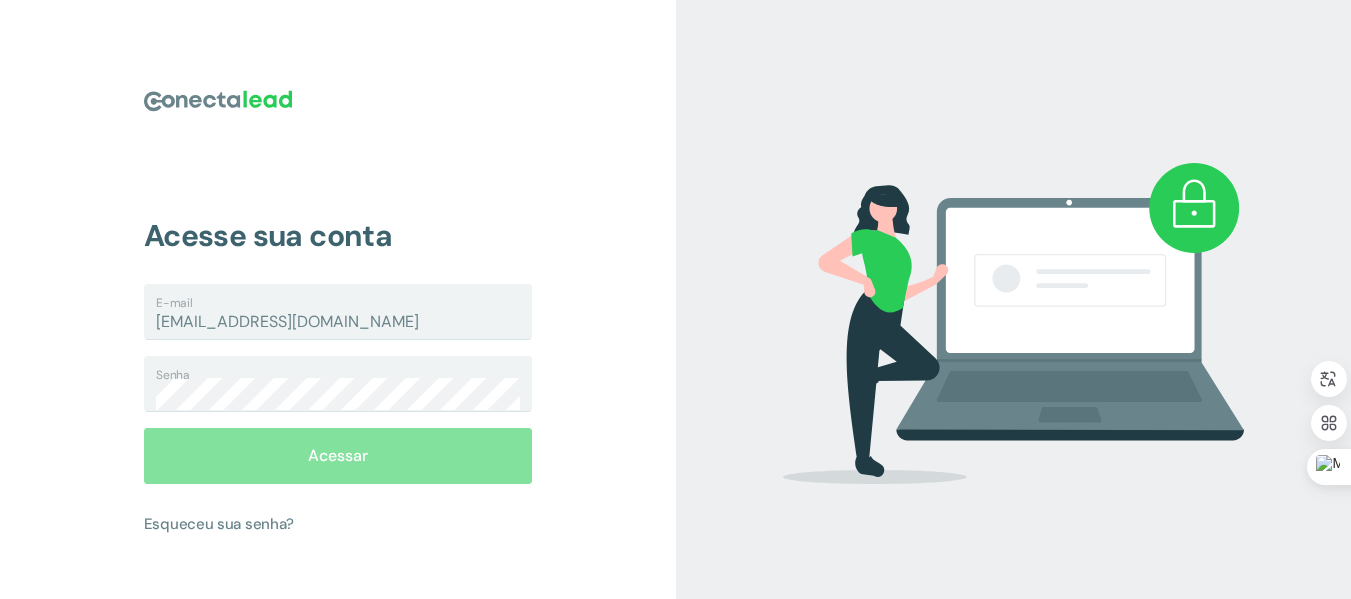 click on "Acessar" at bounding box center (338, 456) 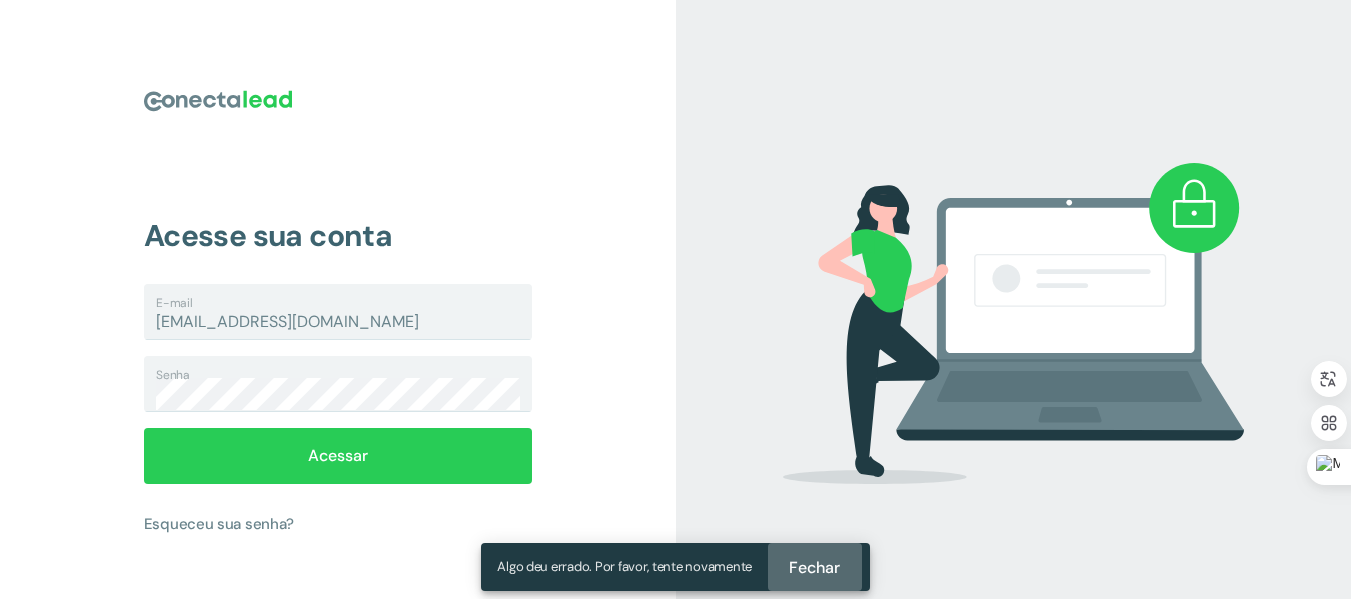 click on "Fechar" at bounding box center [814, 567] 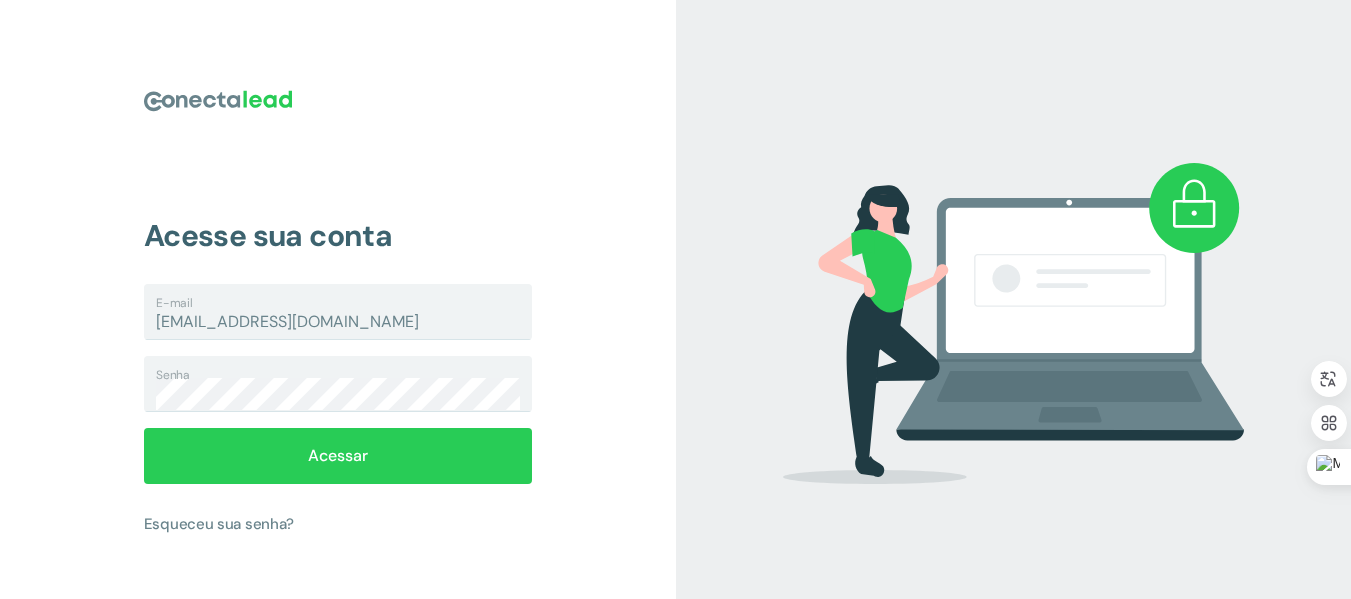 click at bounding box center [1014, 323] 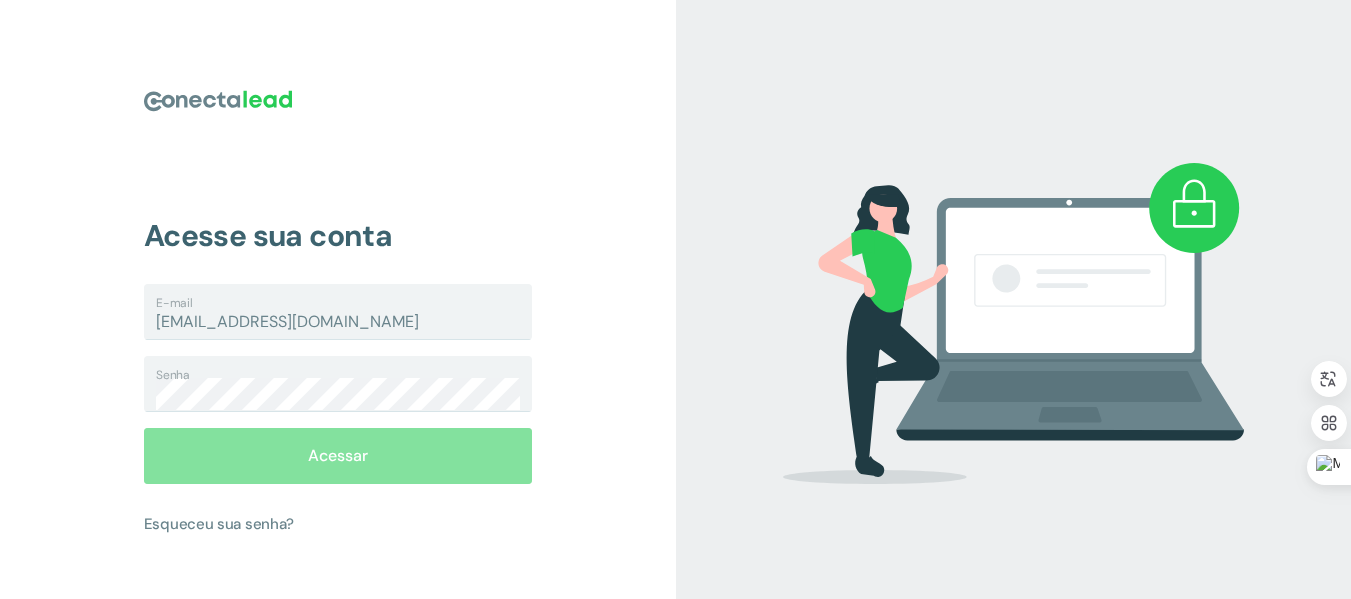 click on "Acessar" at bounding box center (338, 455) 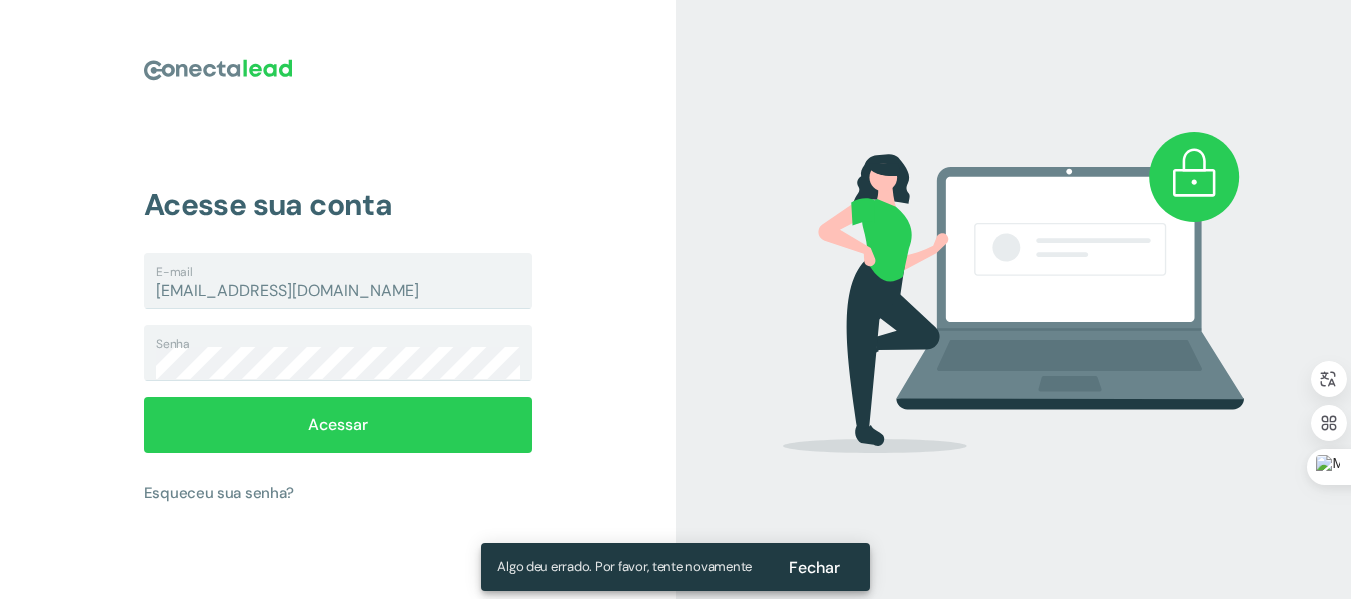 scroll, scrollTop: 48, scrollLeft: 0, axis: vertical 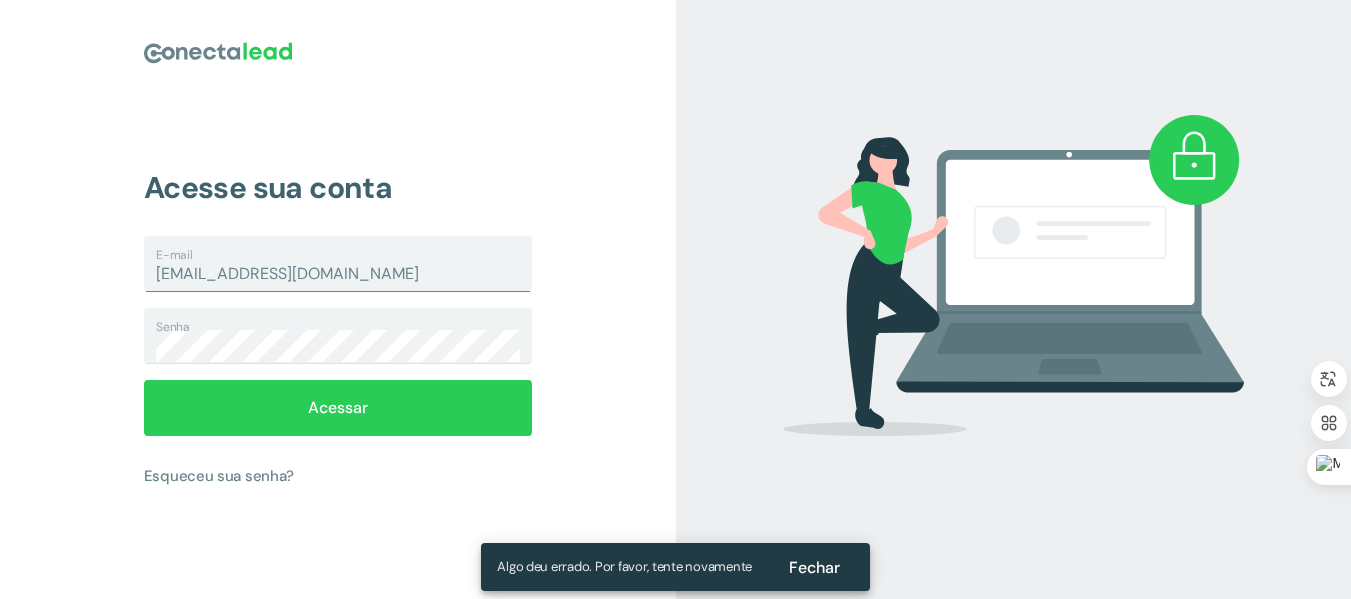 drag, startPoint x: 409, startPoint y: 253, endPoint x: 178, endPoint y: 286, distance: 233.34525 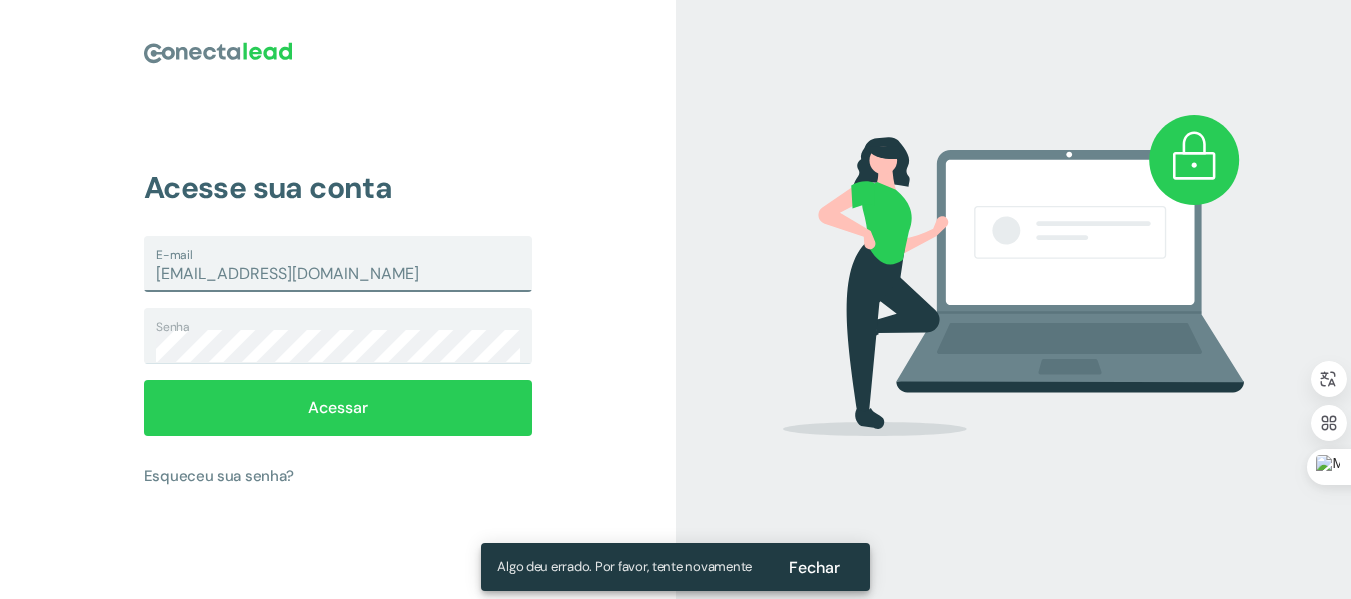 click on "Senha" at bounding box center (338, 336) 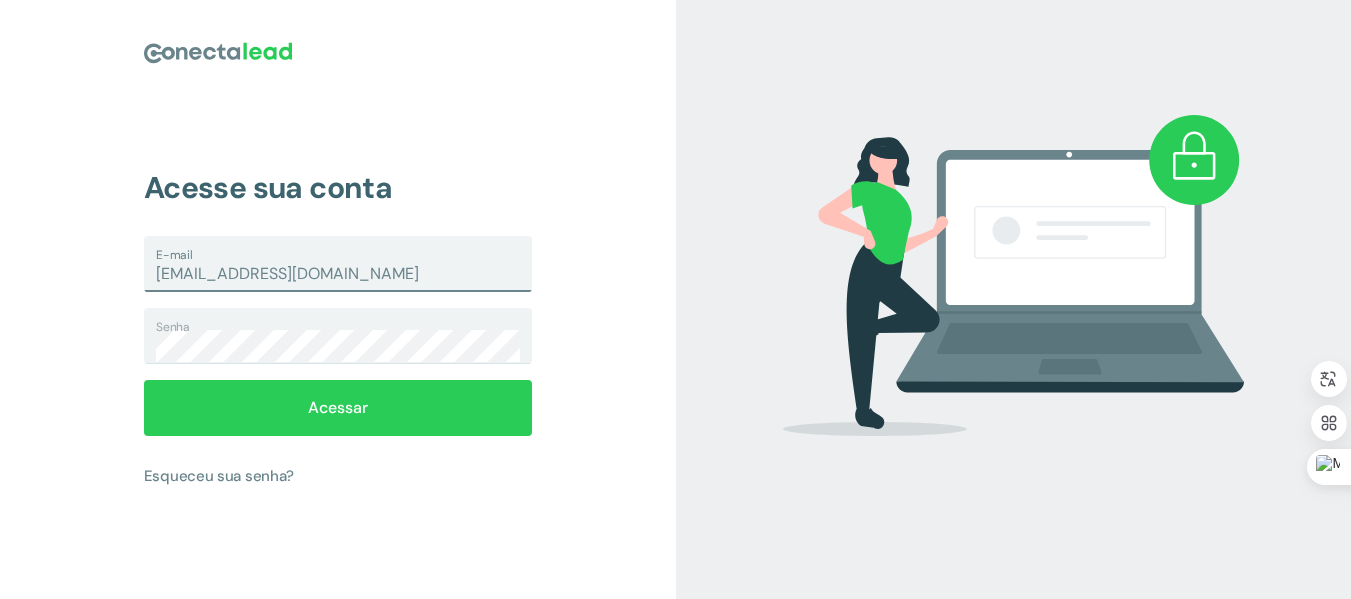 click on "[EMAIL_ADDRESS][DOMAIN_NAME]" at bounding box center (338, 274) 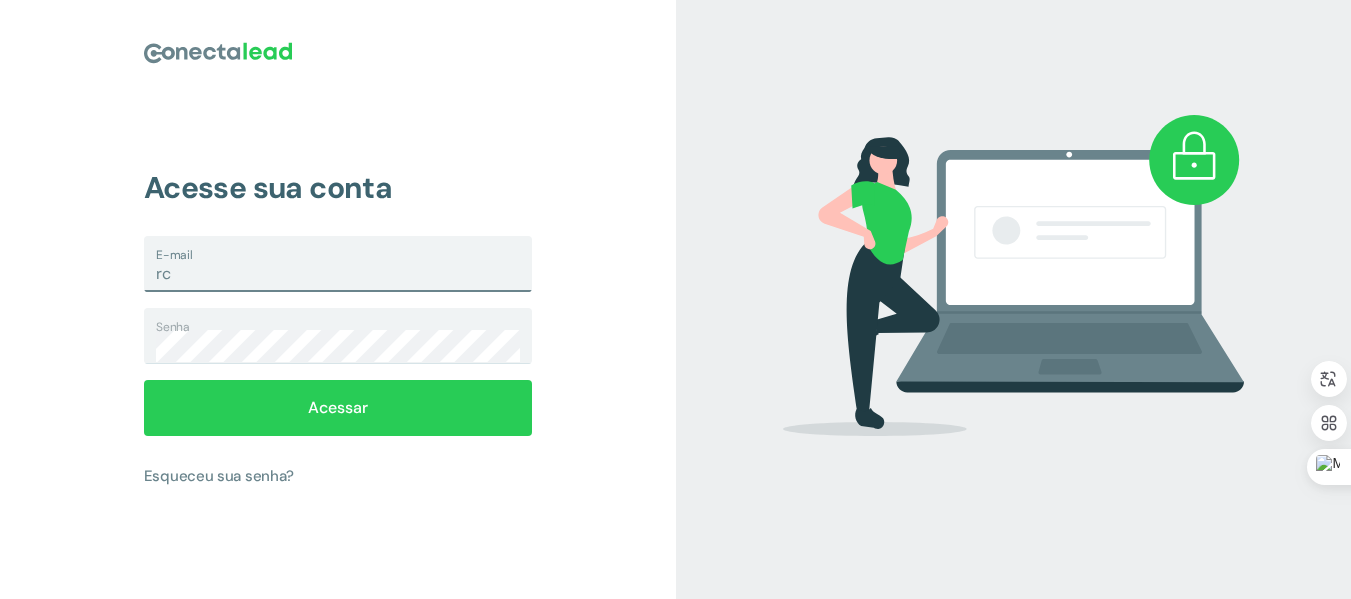type on "r" 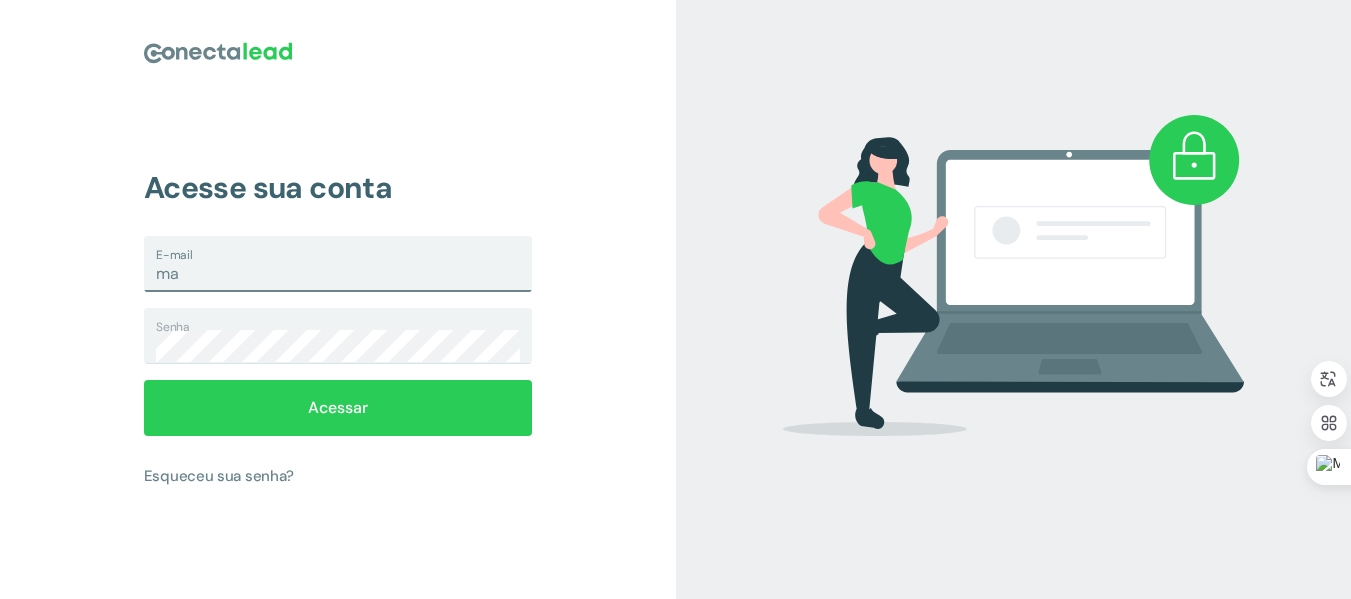 type on "m" 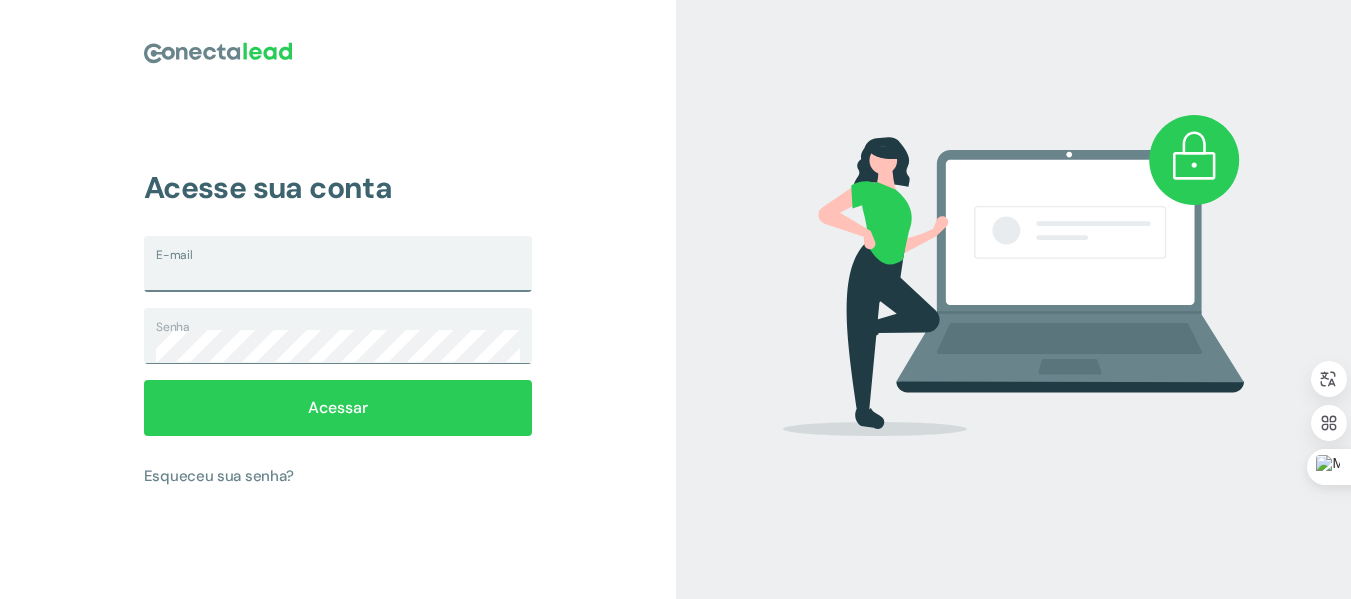 type on "[EMAIL_ADDRESS][DOMAIN_NAME]" 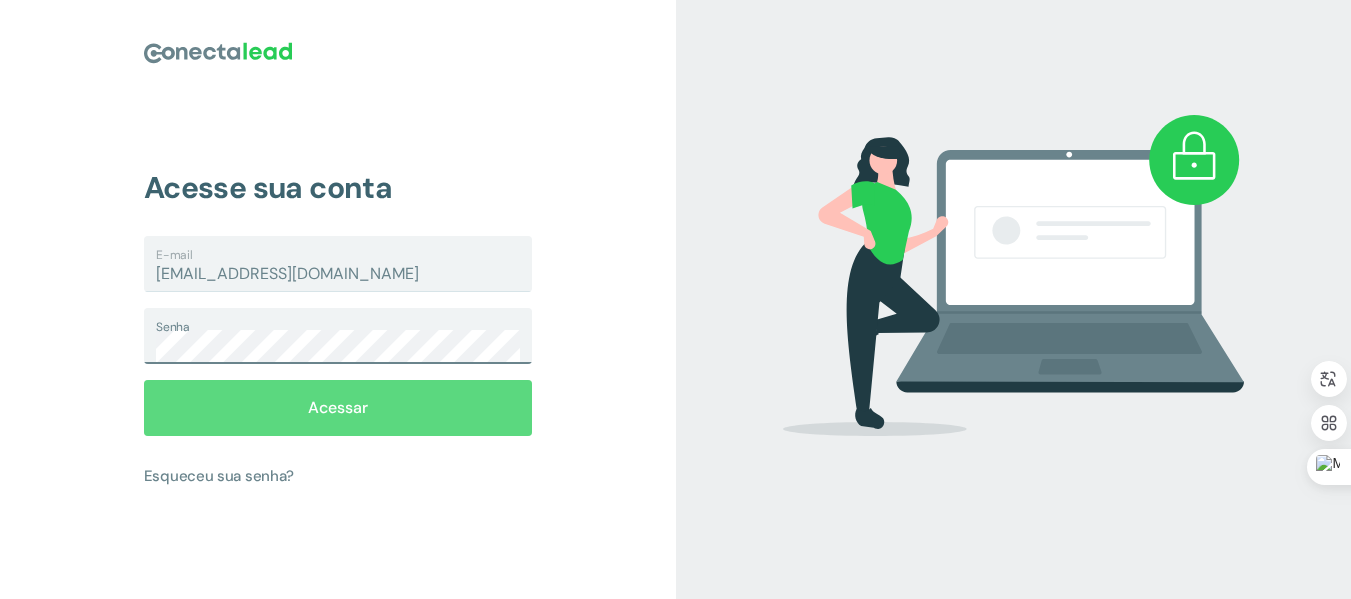 click on "Acessar" at bounding box center (338, 407) 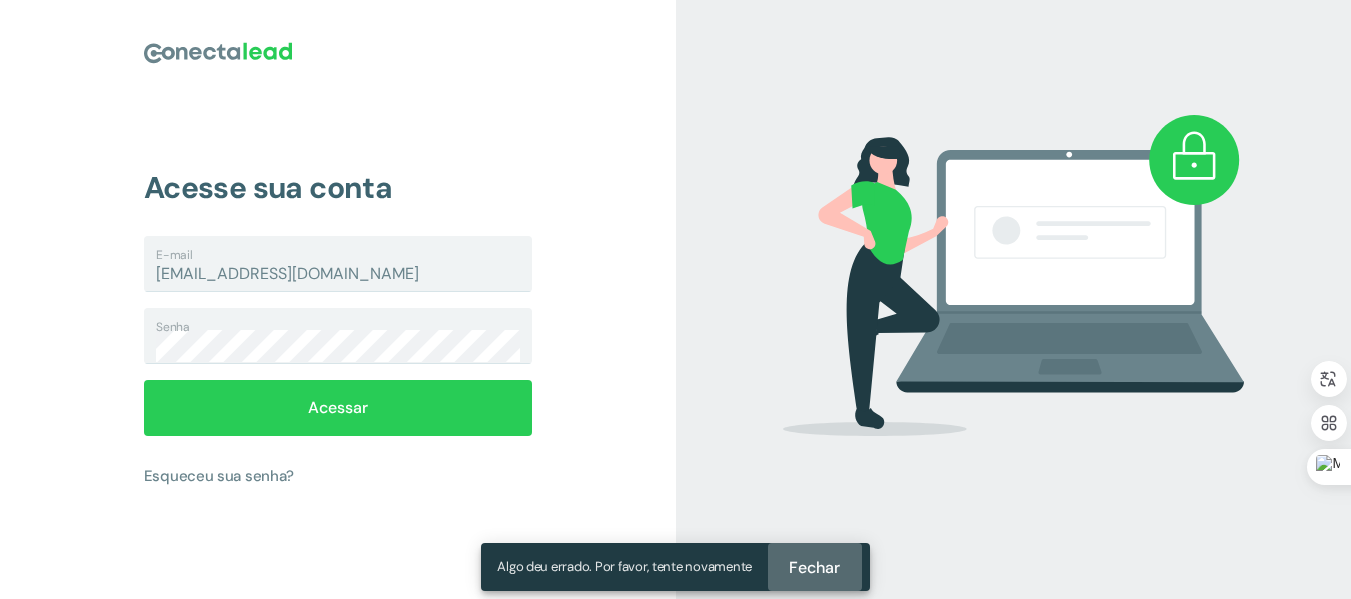 click on "Fechar" at bounding box center [814, 567] 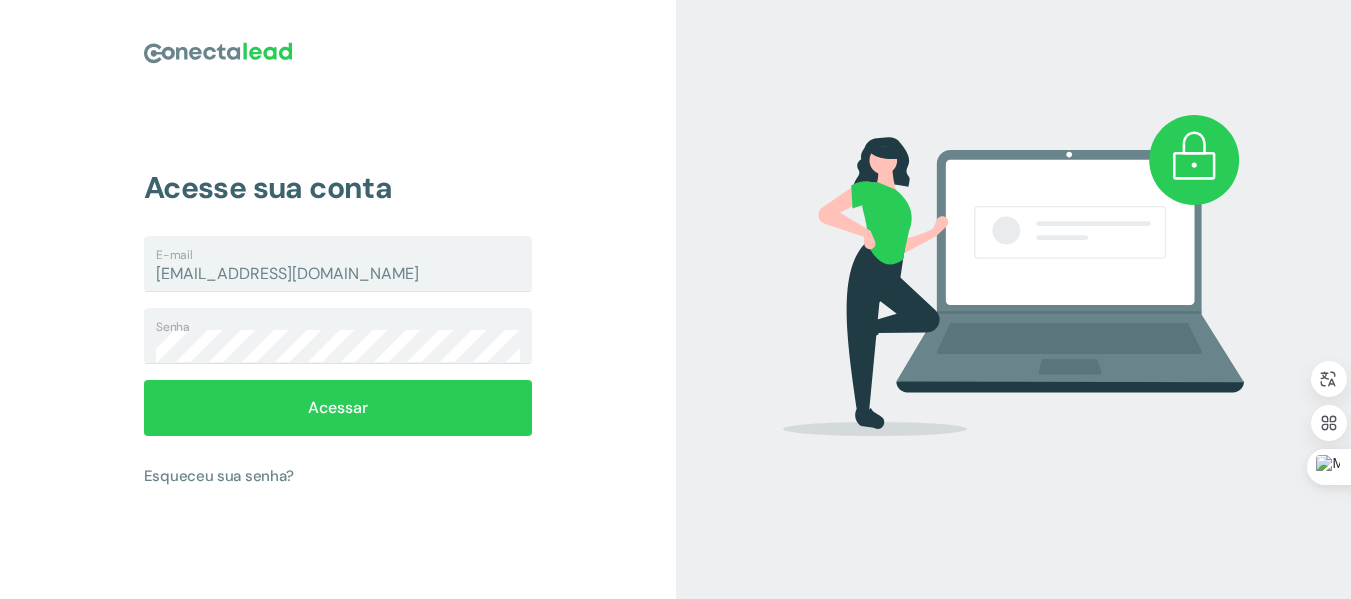 scroll, scrollTop: 0, scrollLeft: 0, axis: both 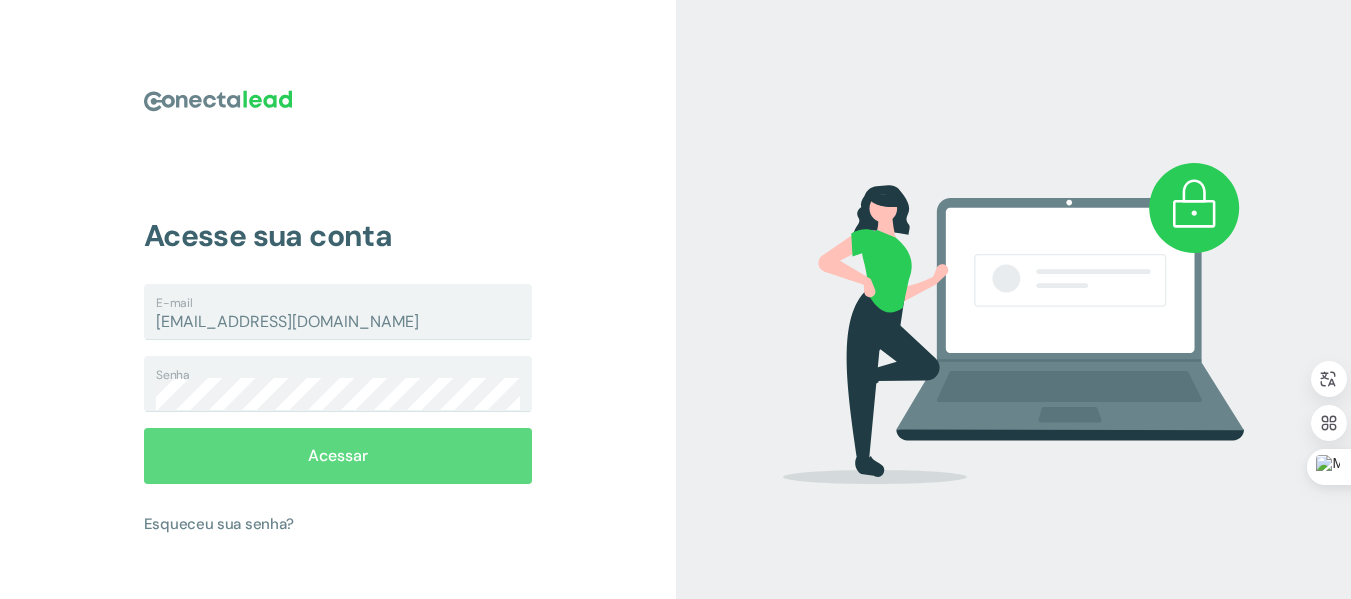 click on "Acessar" at bounding box center [338, 455] 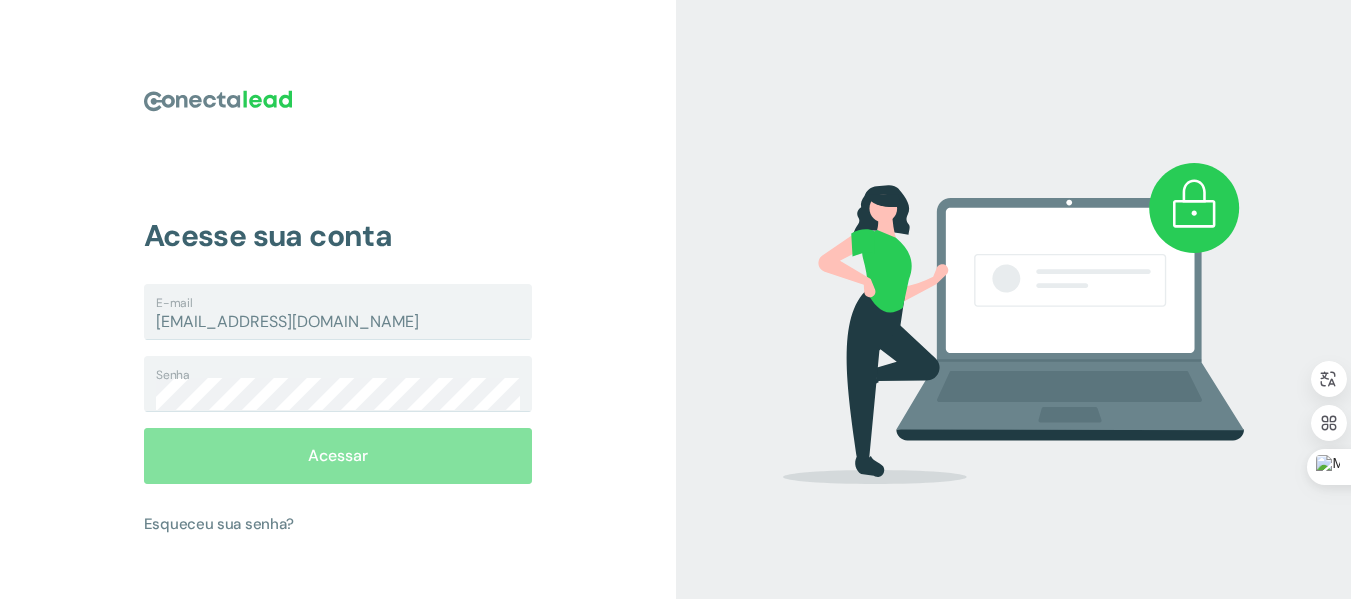 click on "Acessar" at bounding box center (338, 455) 